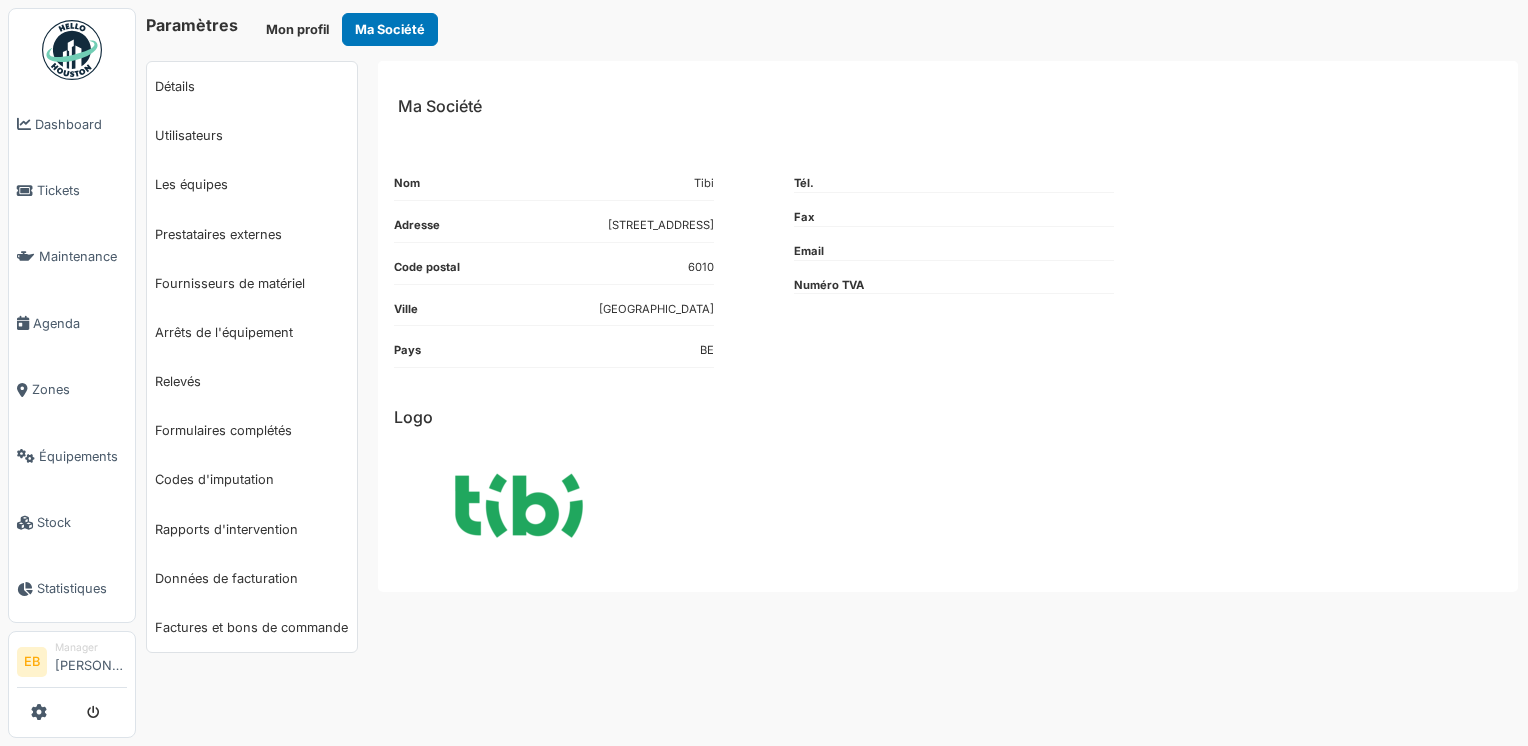 scroll, scrollTop: 0, scrollLeft: 0, axis: both 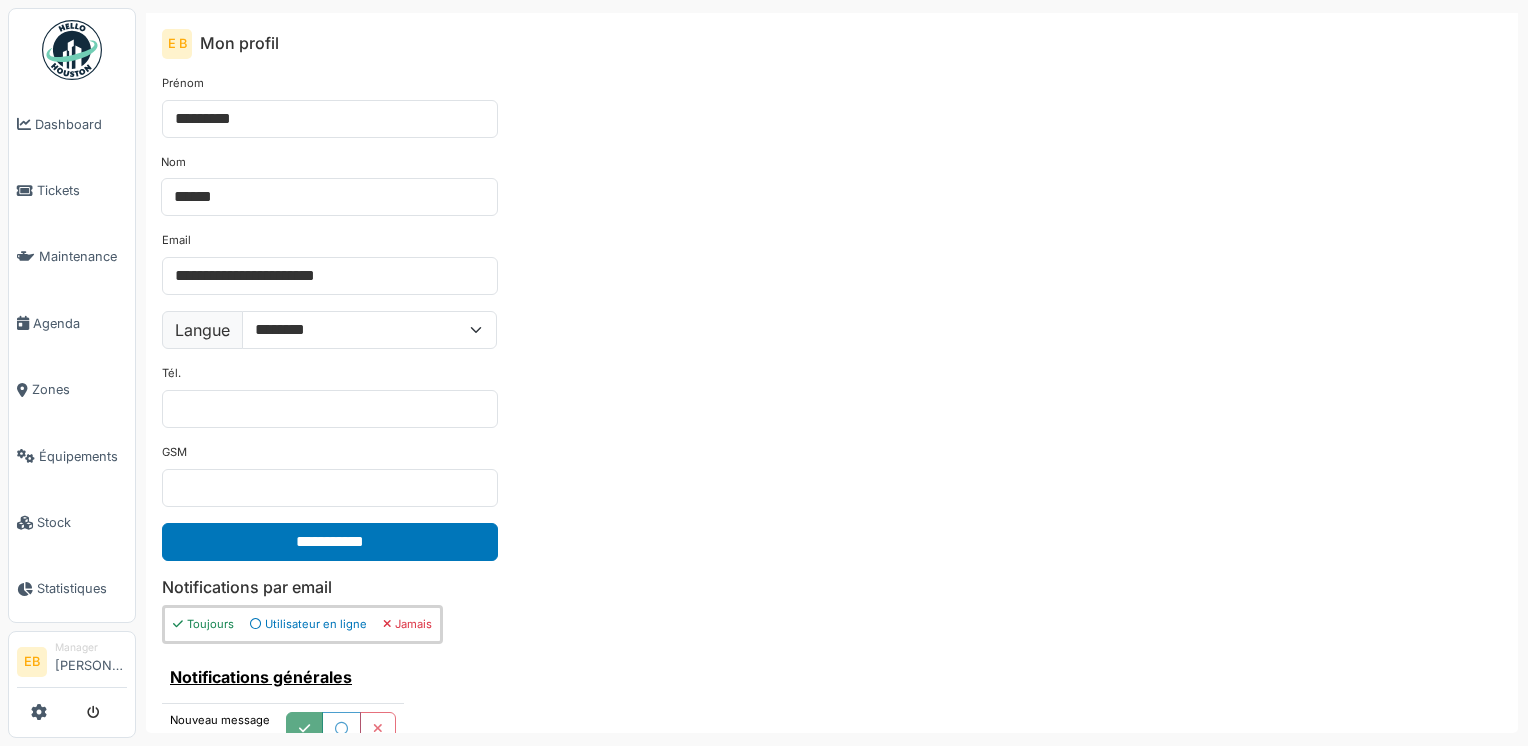 click on "Manager" at bounding box center (91, 647) 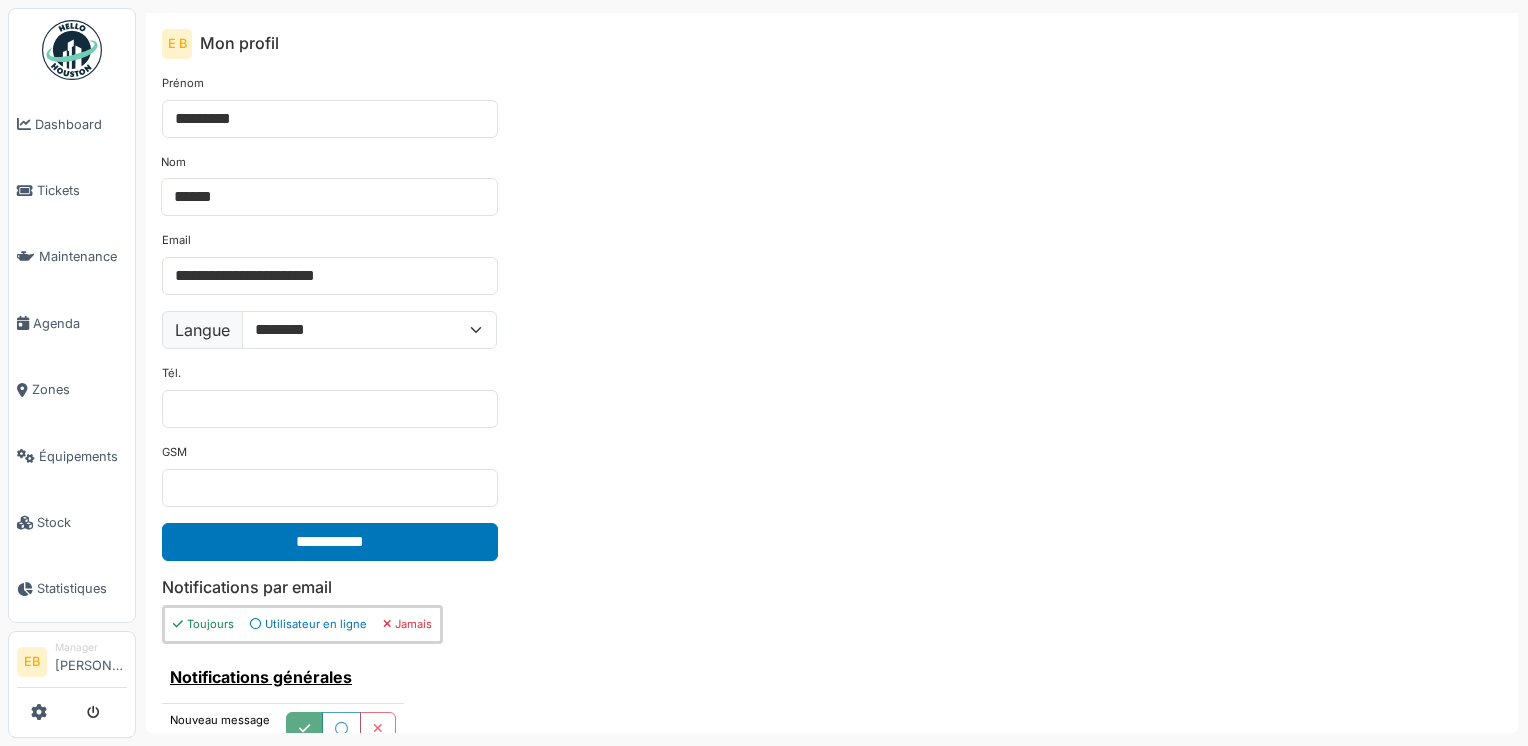 scroll, scrollTop: 0, scrollLeft: 0, axis: both 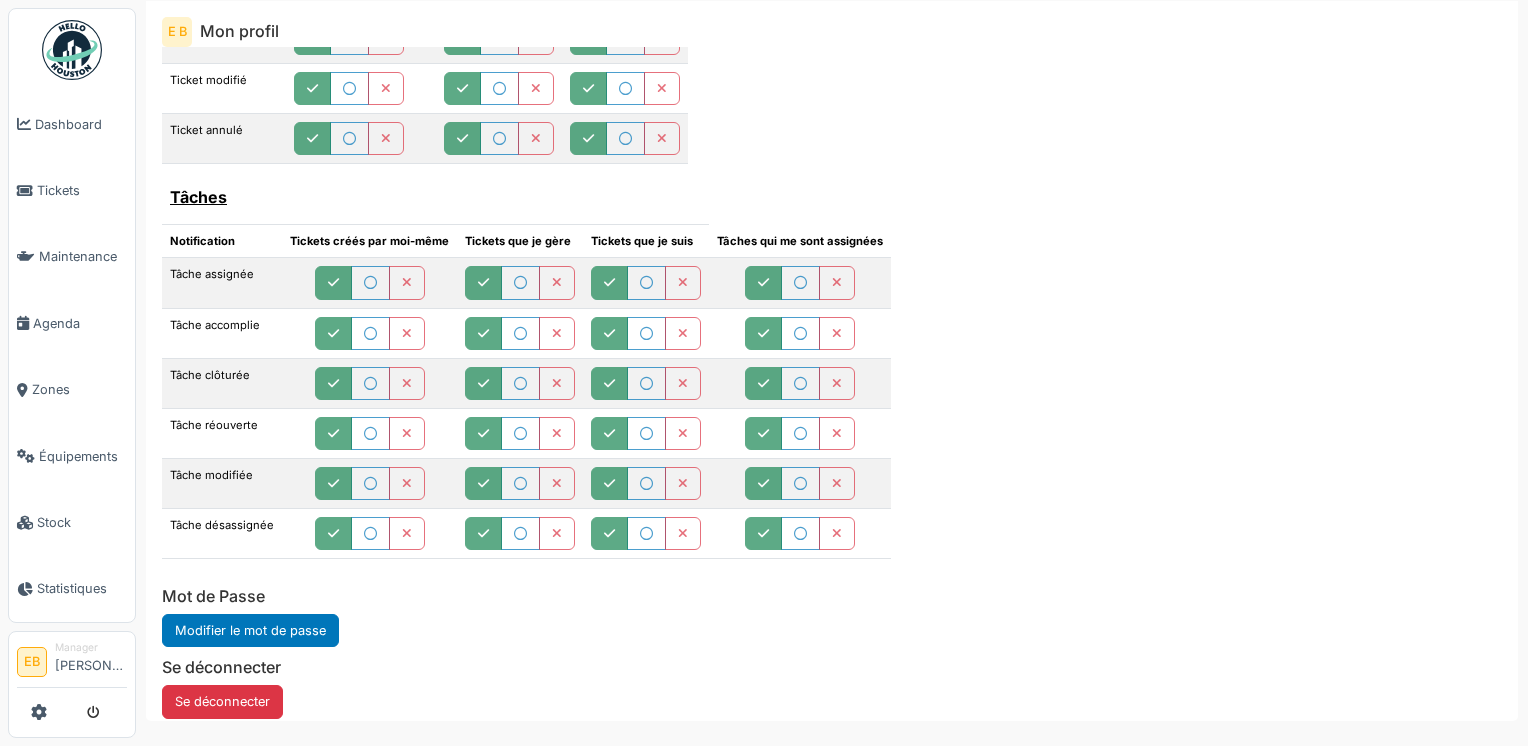 click on "EB" at bounding box center [32, 662] 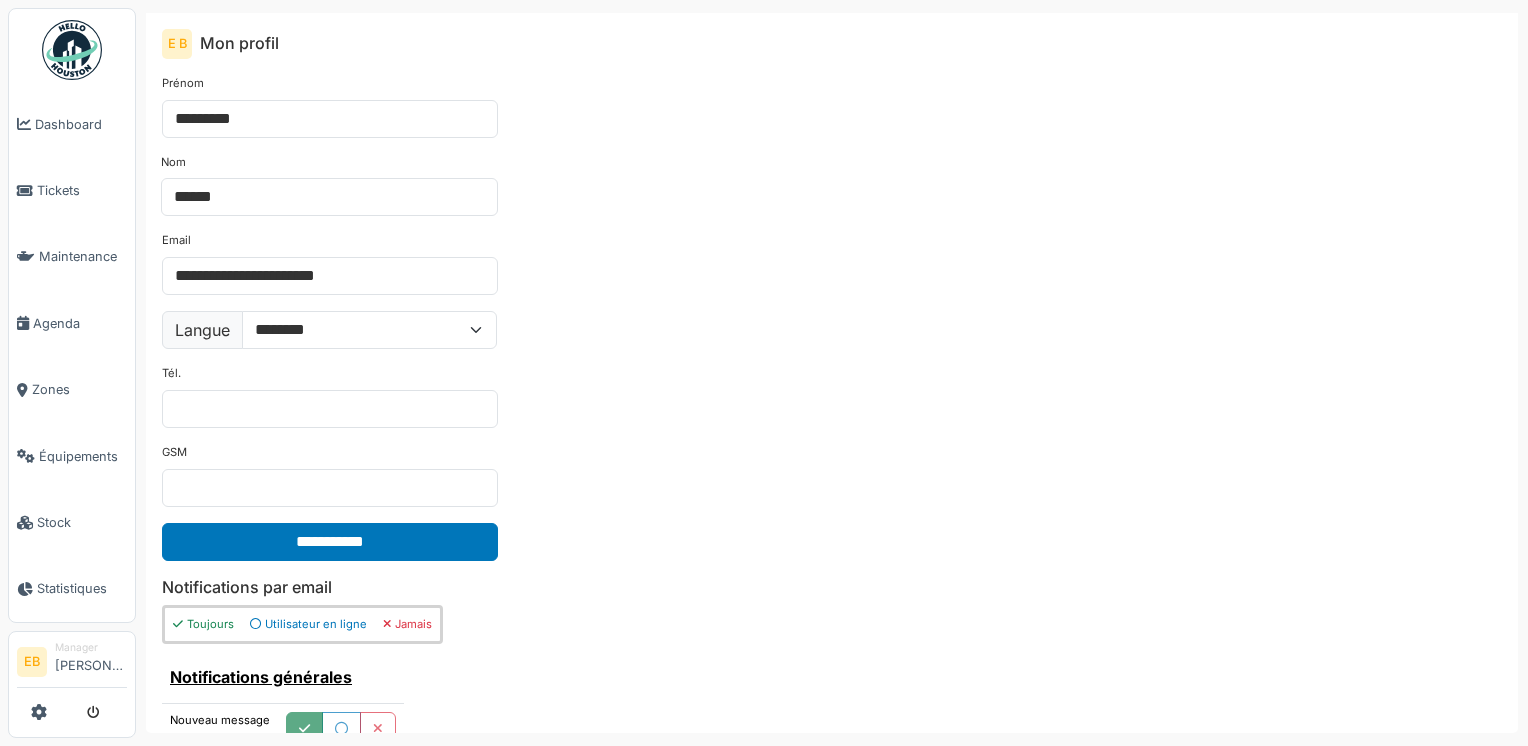 scroll, scrollTop: 0, scrollLeft: 0, axis: both 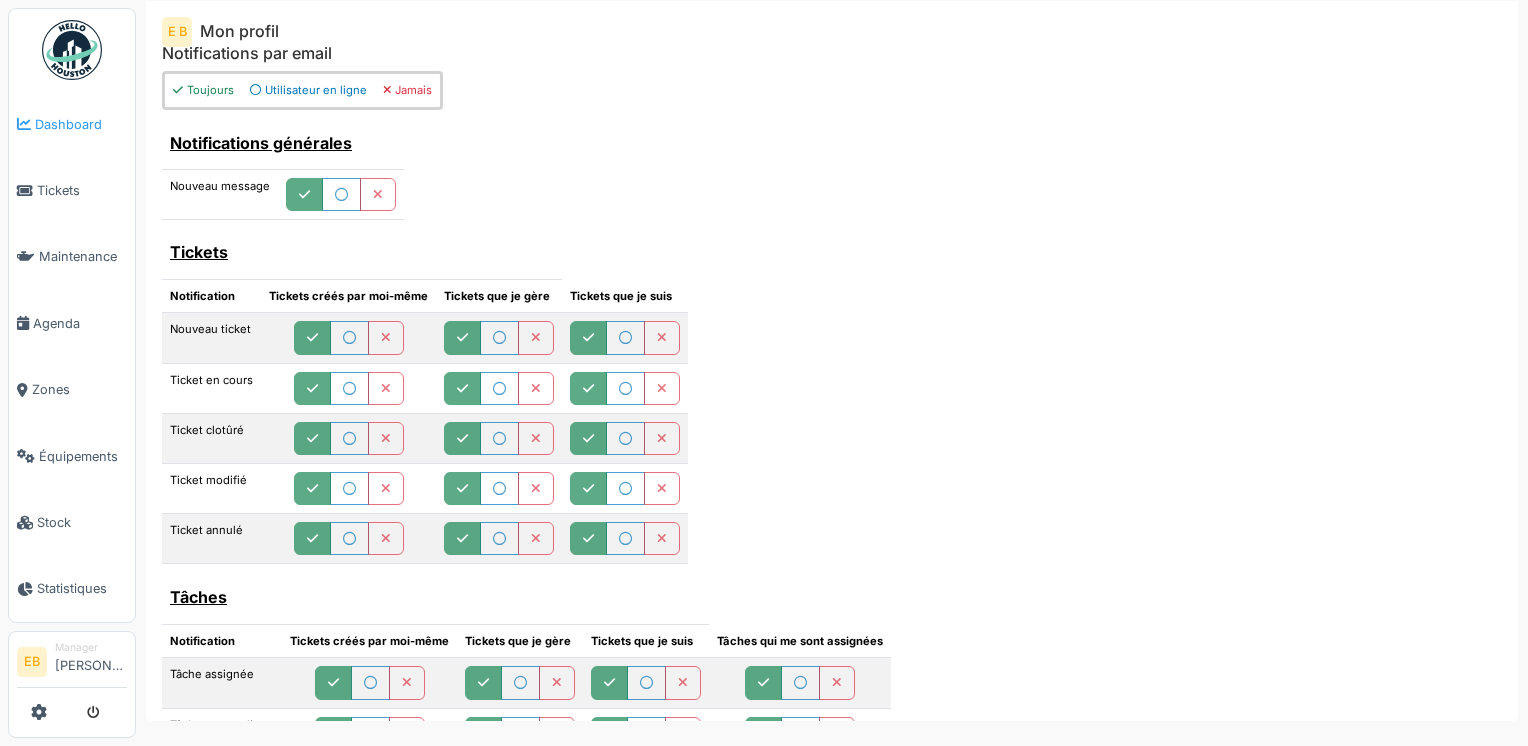 click on "Dashboard" at bounding box center [81, 124] 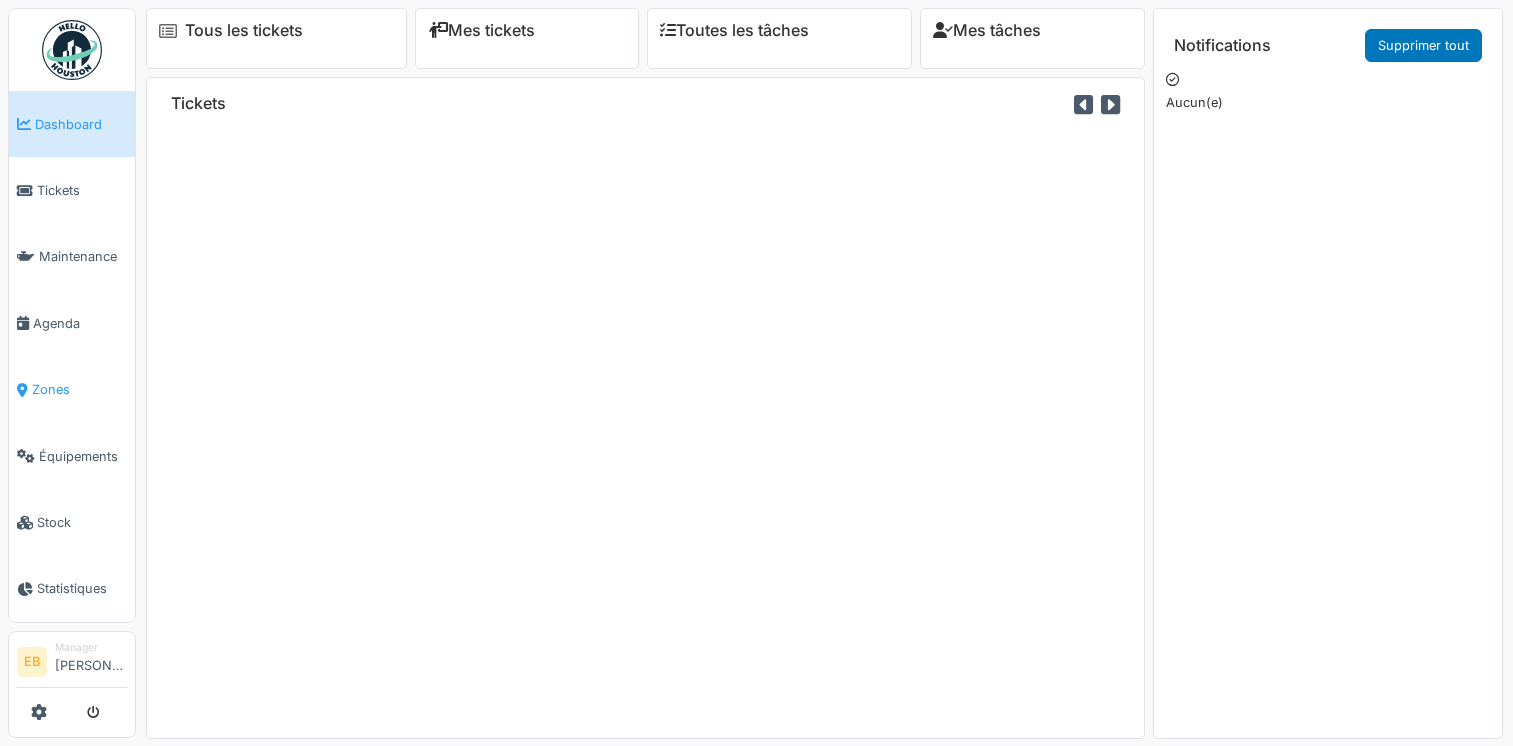 scroll, scrollTop: 0, scrollLeft: 0, axis: both 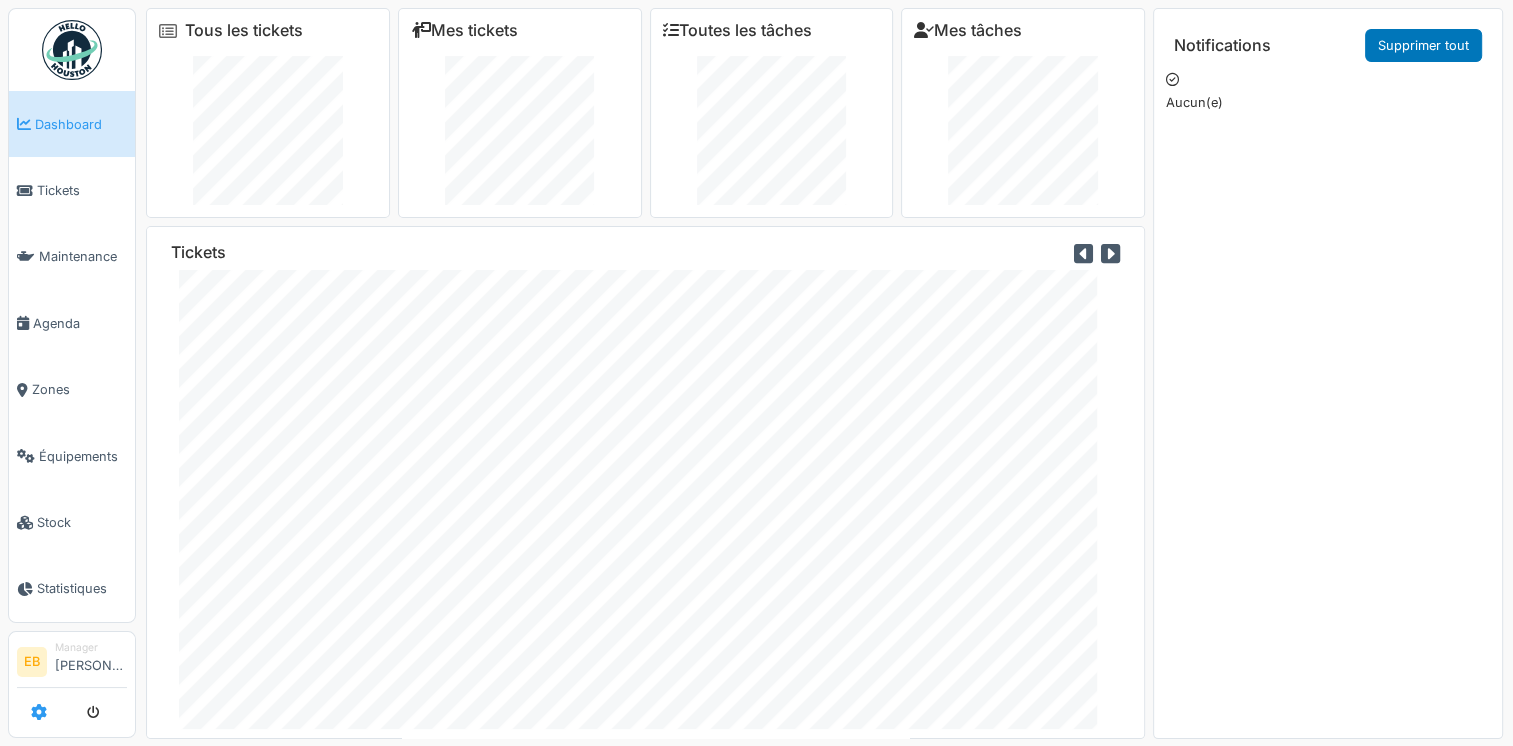click at bounding box center [39, 712] 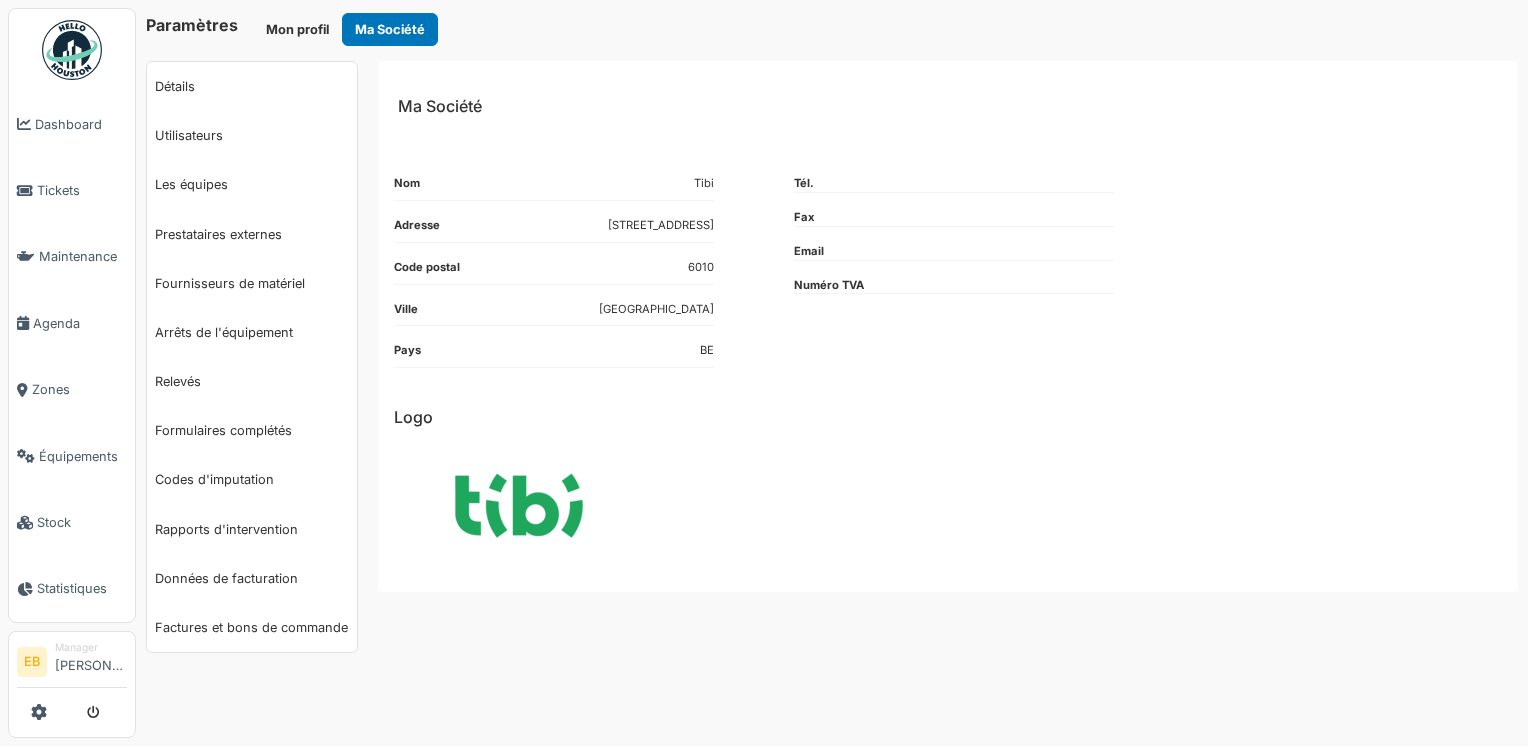 scroll, scrollTop: 0, scrollLeft: 0, axis: both 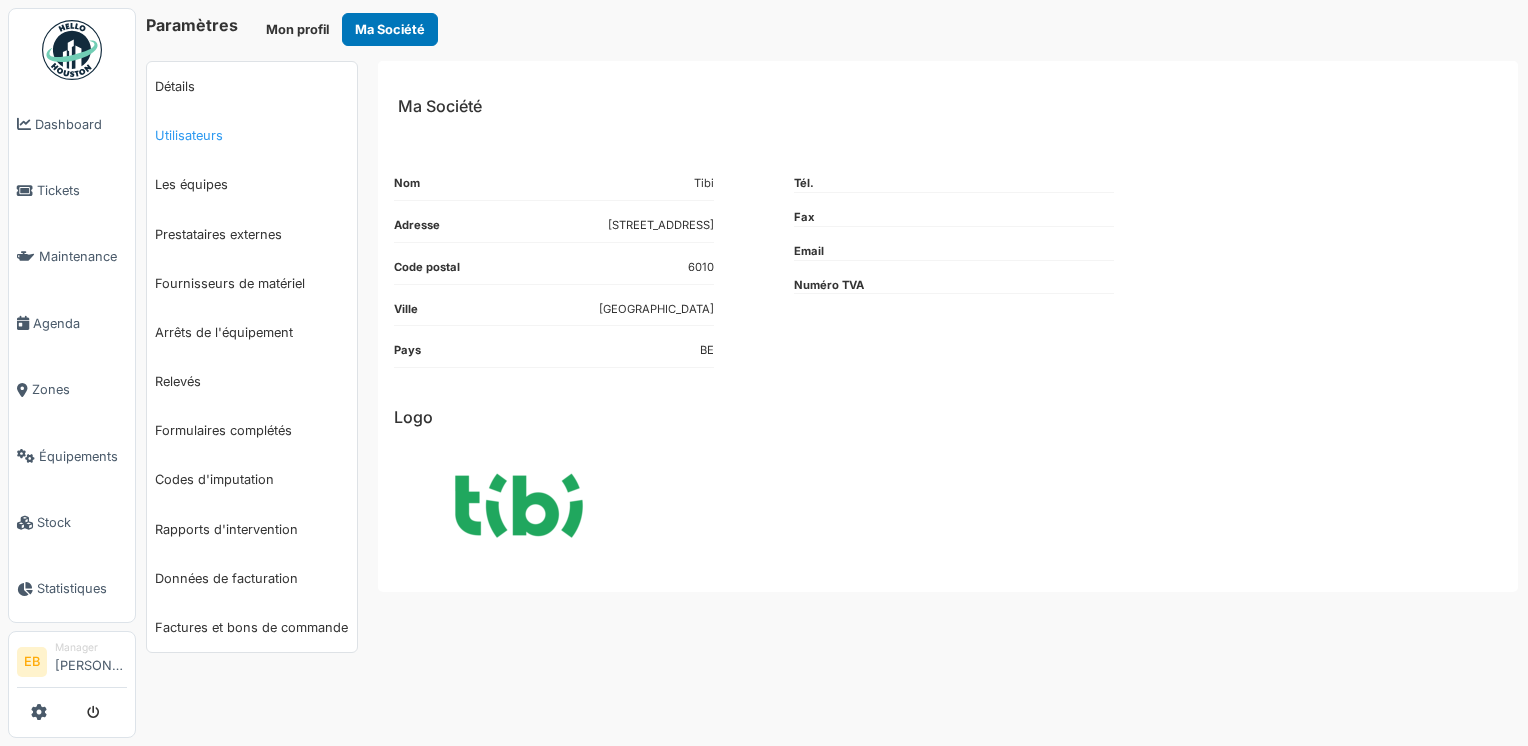 click on "Utilisateurs" at bounding box center [252, 135] 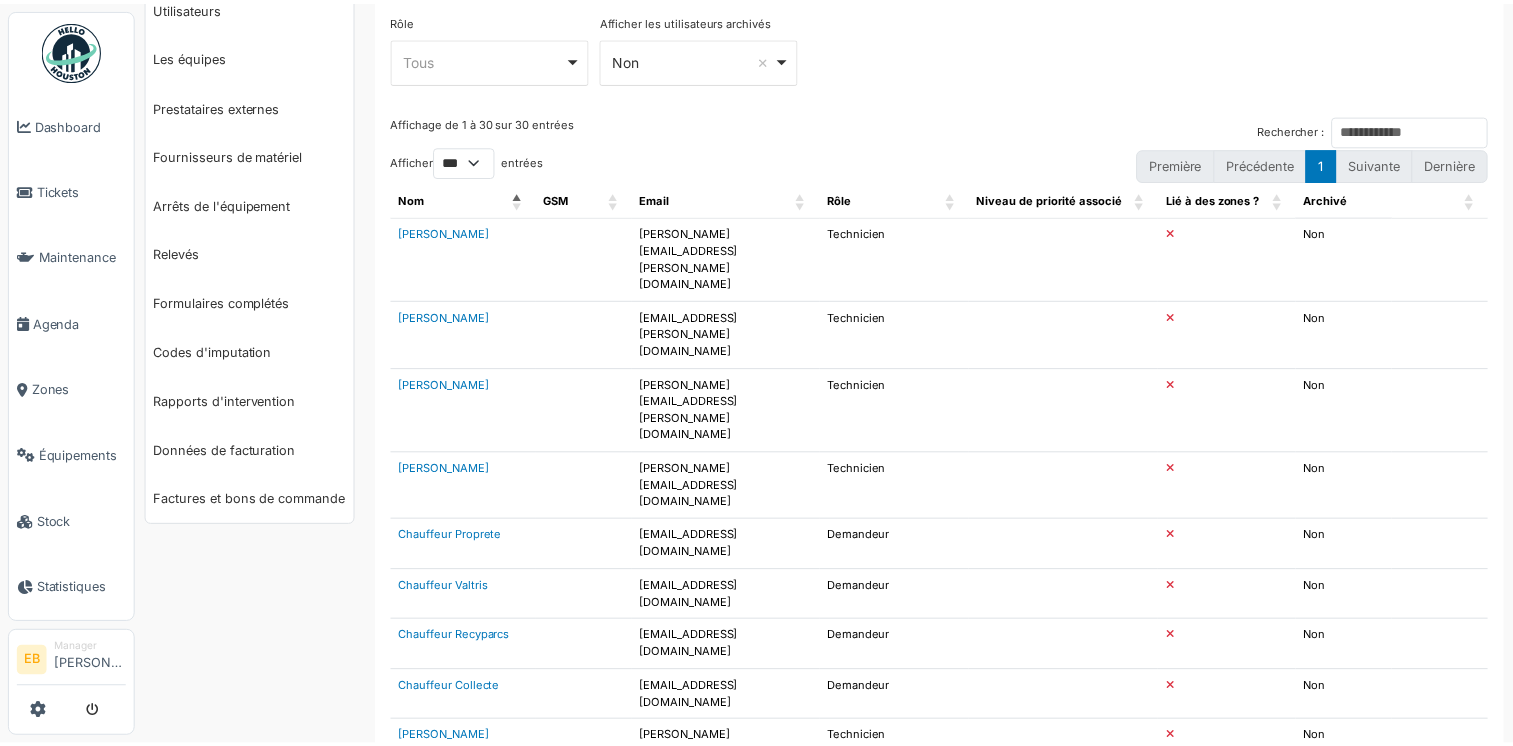 scroll, scrollTop: 400, scrollLeft: 0, axis: vertical 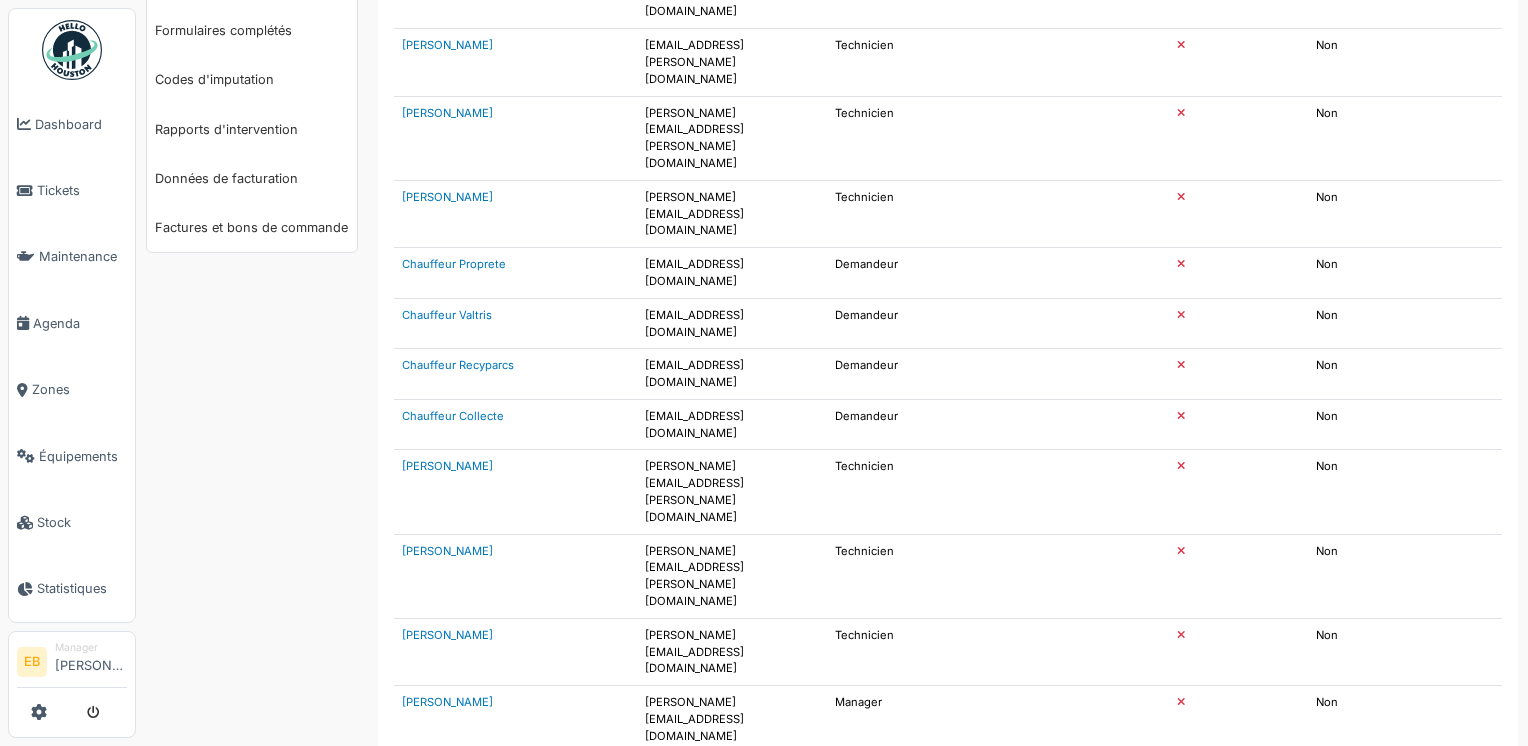 click on "[PERSON_NAME]" at bounding box center (447, 770) 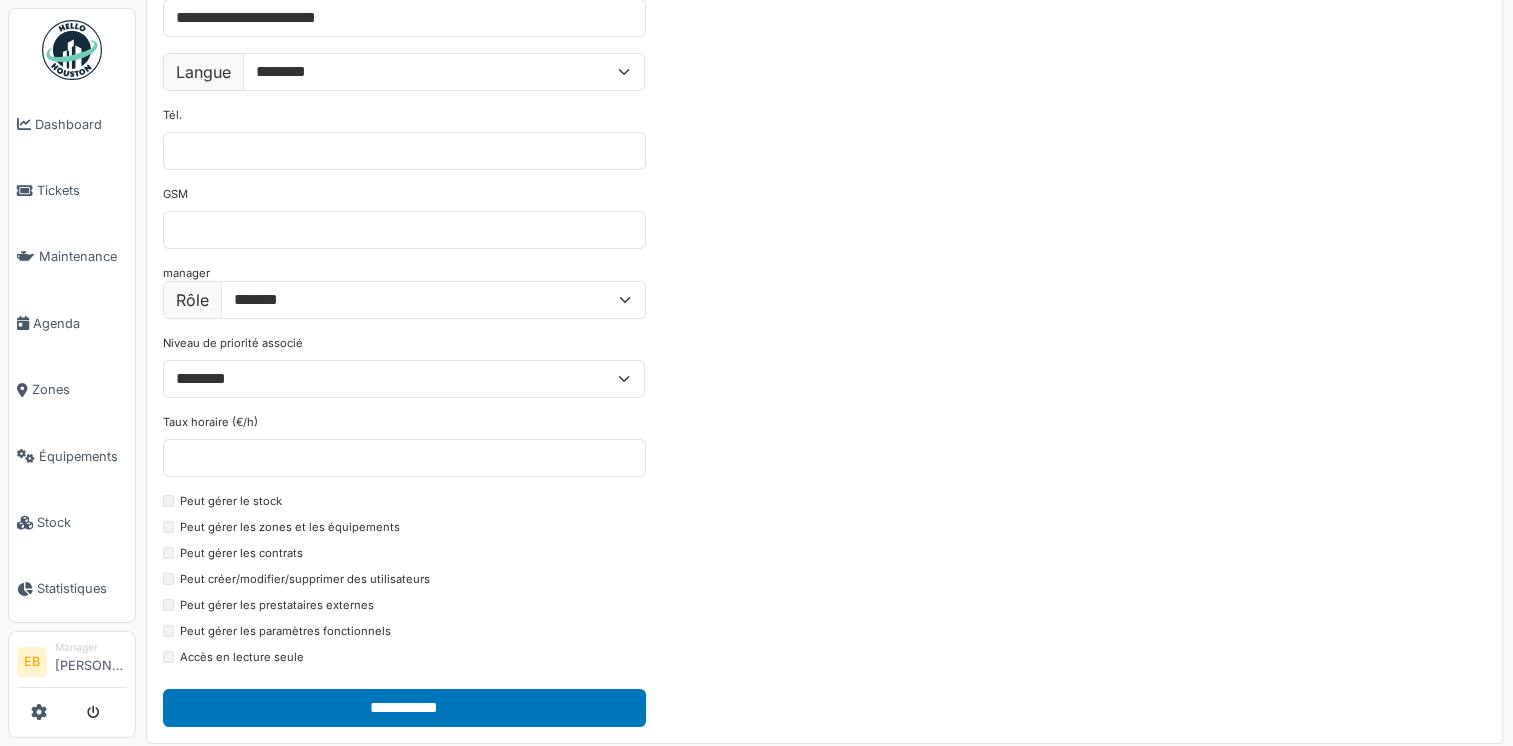 scroll, scrollTop: 200, scrollLeft: 0, axis: vertical 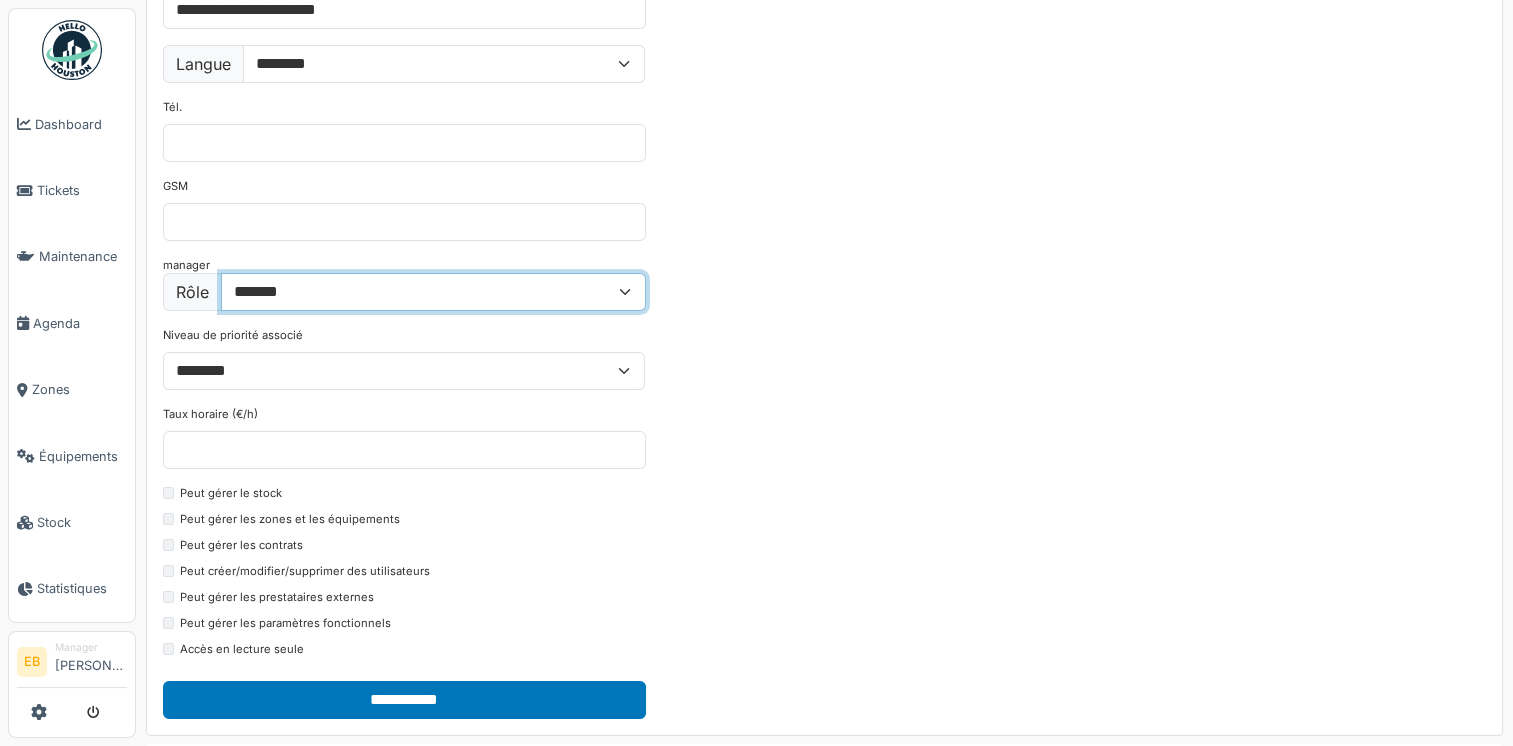 click on "**********" at bounding box center [433, 292] 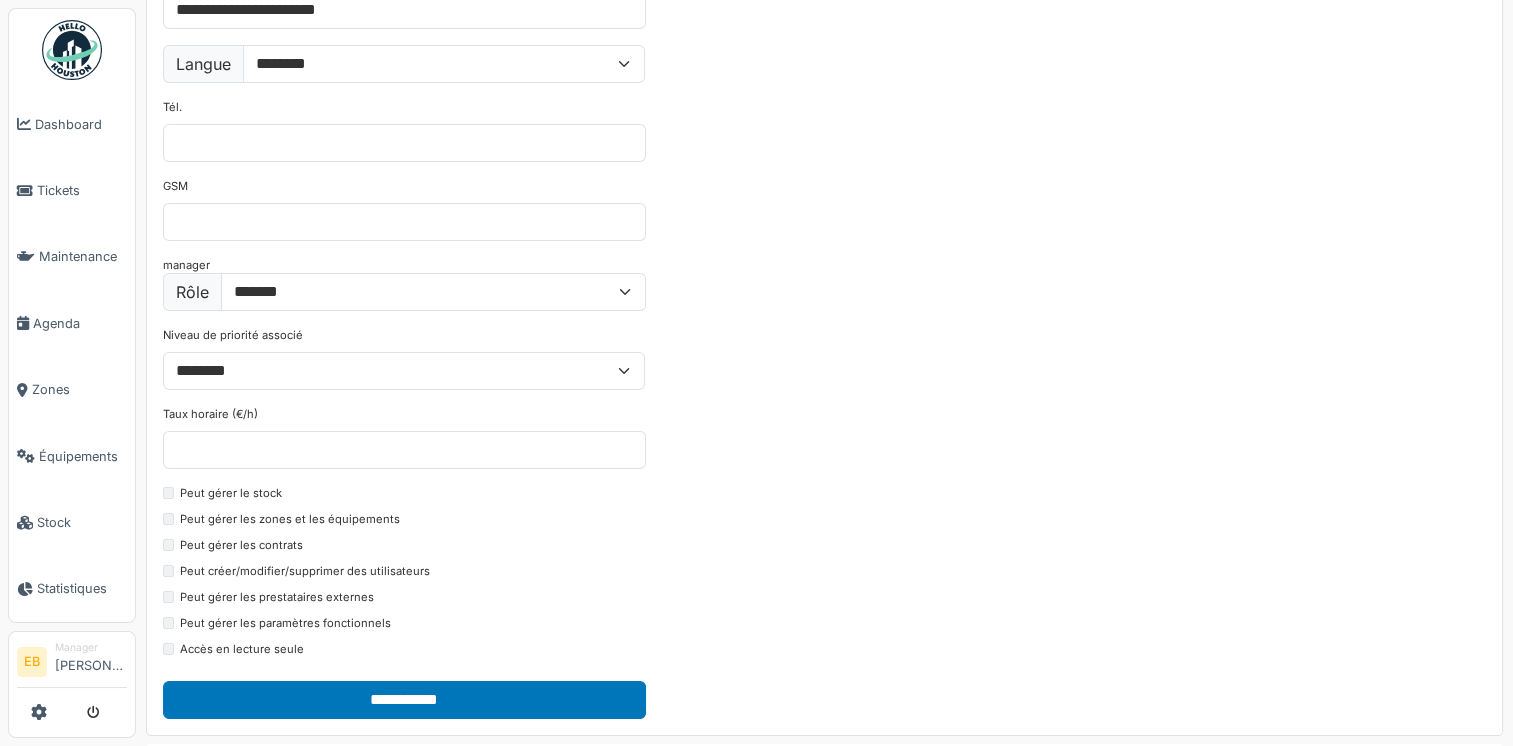 click on "**********" at bounding box center [824, 302] 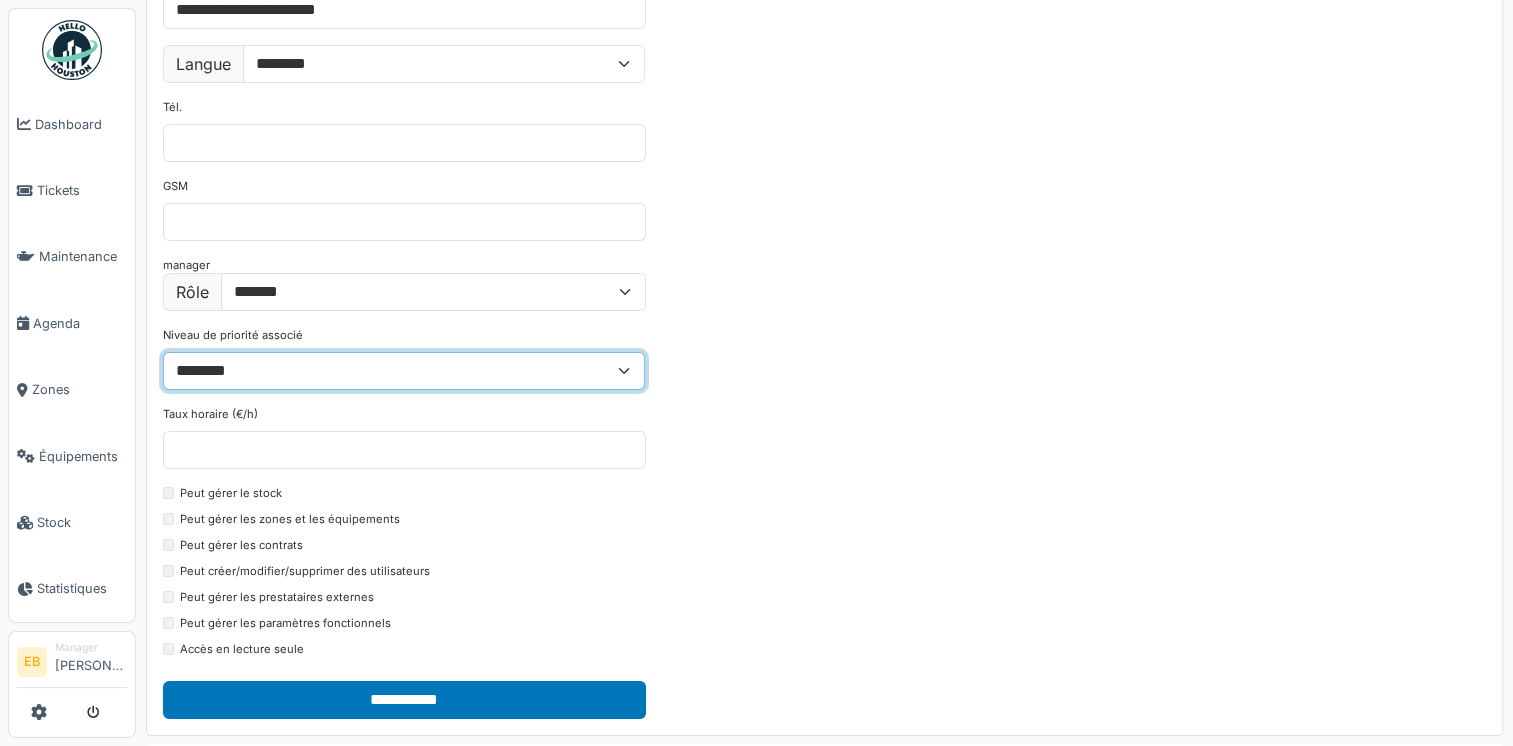 click on "********
*
*
*" at bounding box center (404, 371) 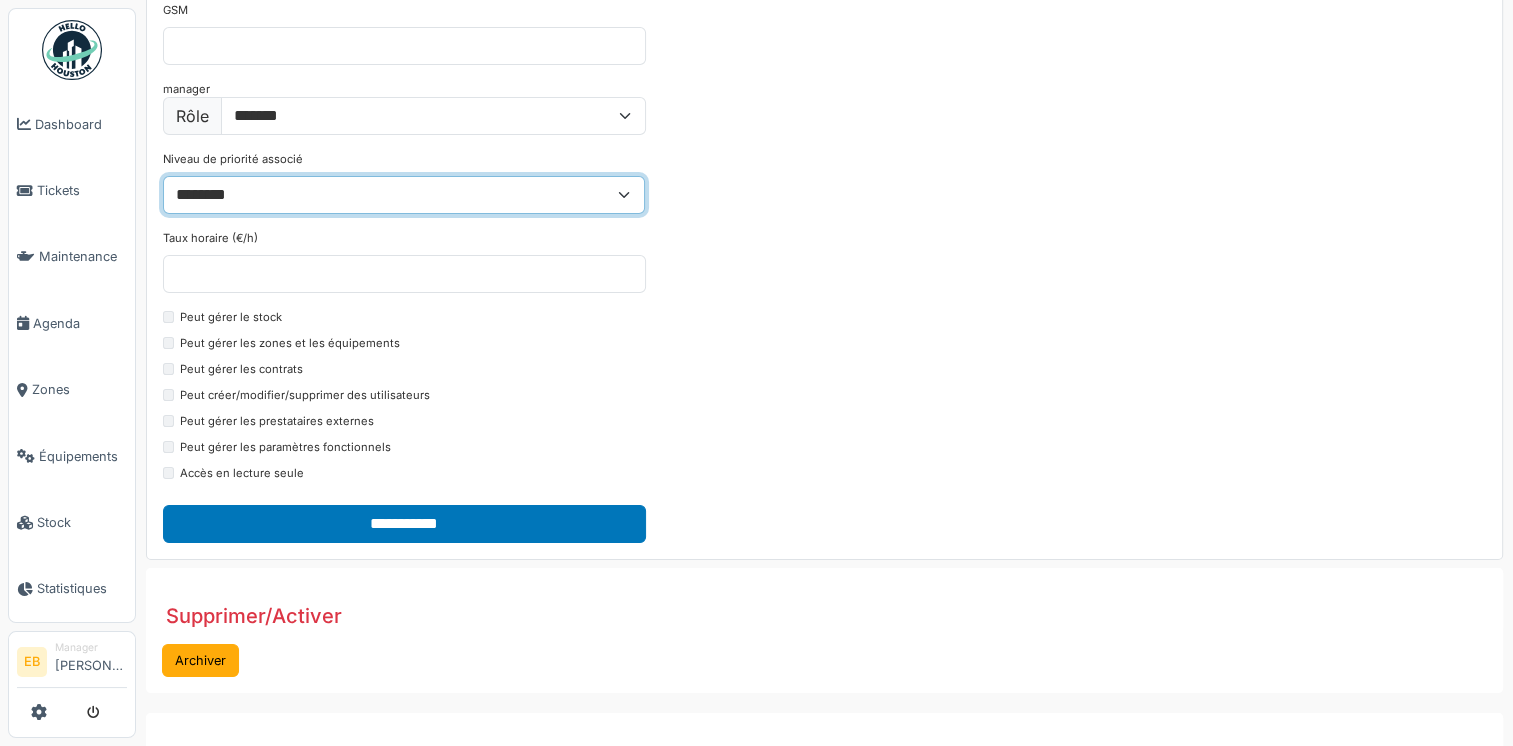 scroll, scrollTop: 400, scrollLeft: 0, axis: vertical 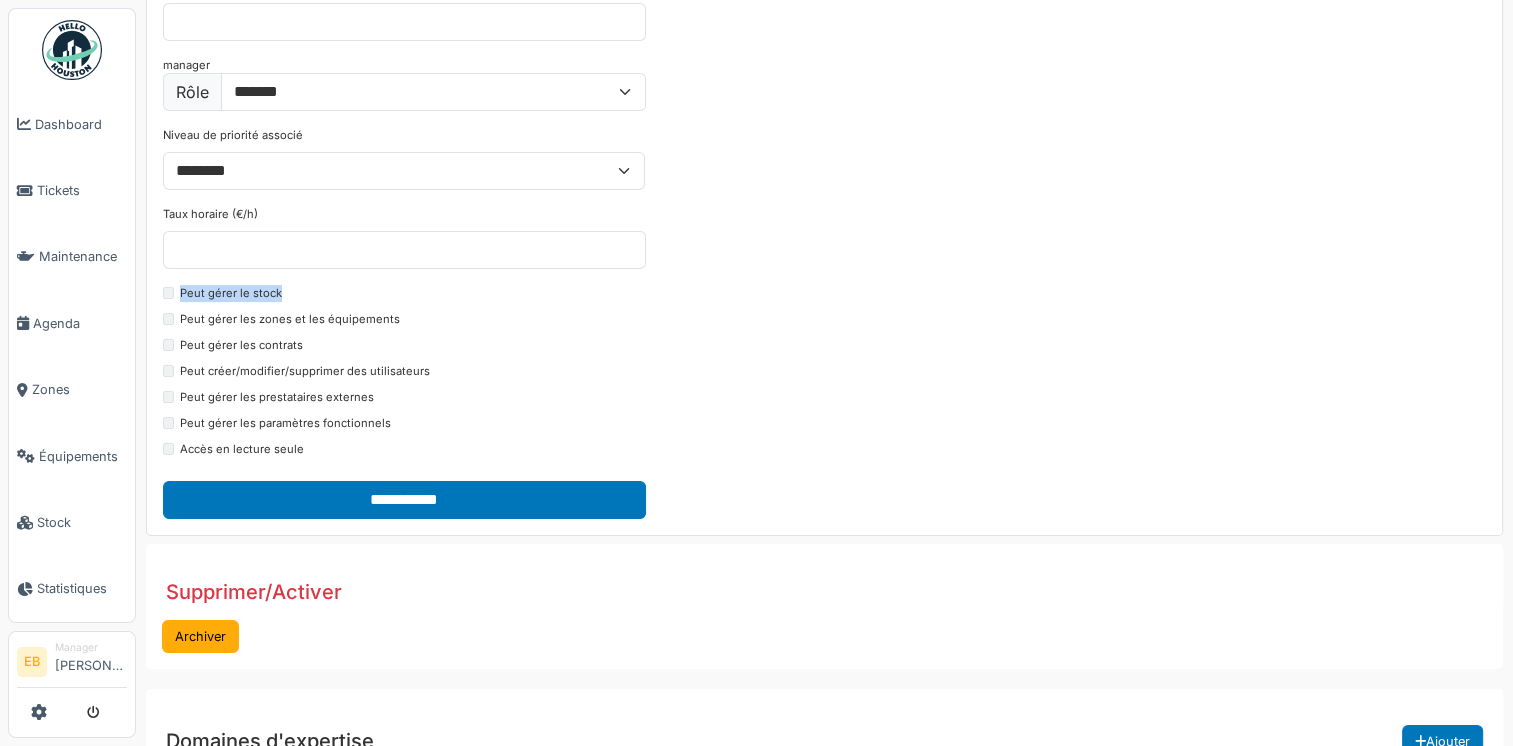 click on "**********" at bounding box center (824, 102) 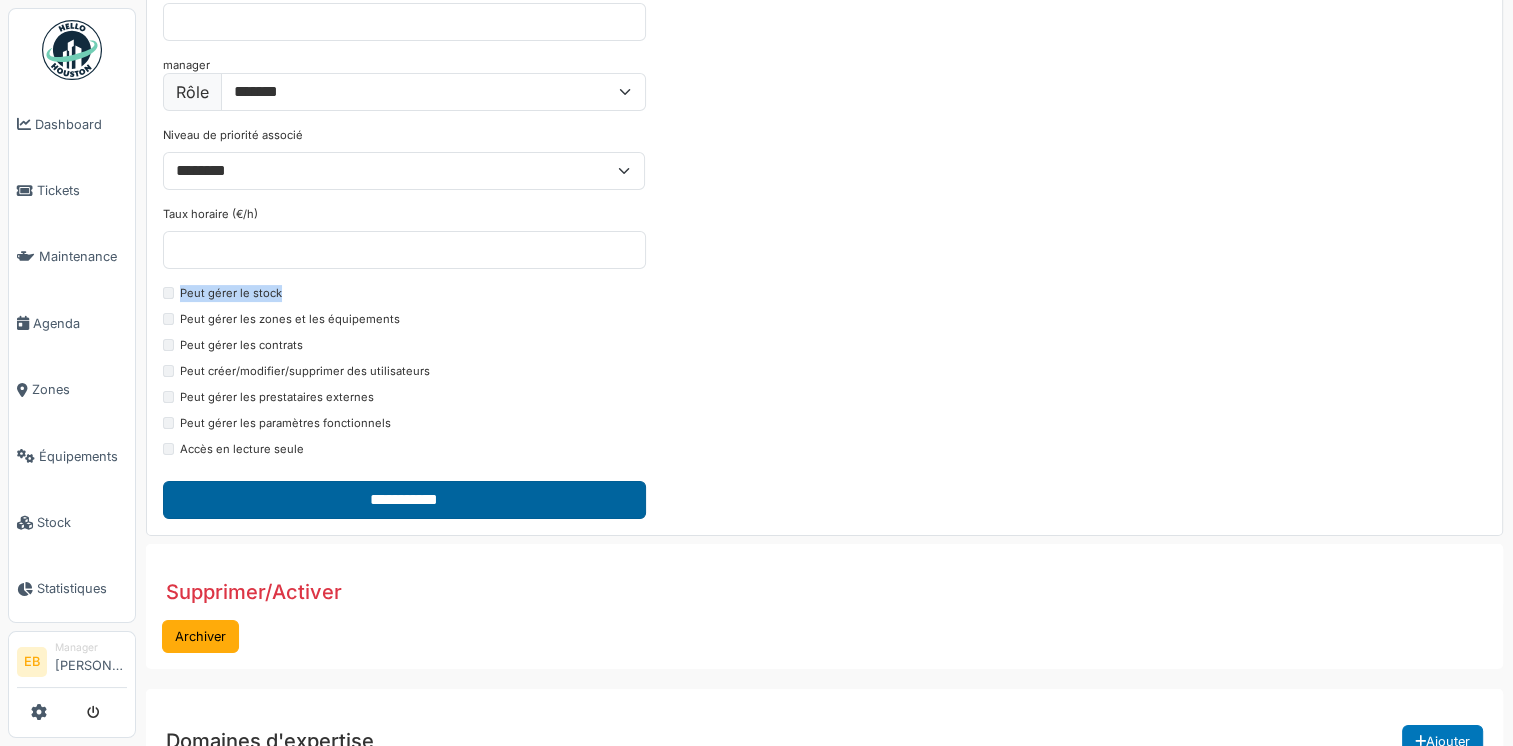 click on "**********" at bounding box center [404, 500] 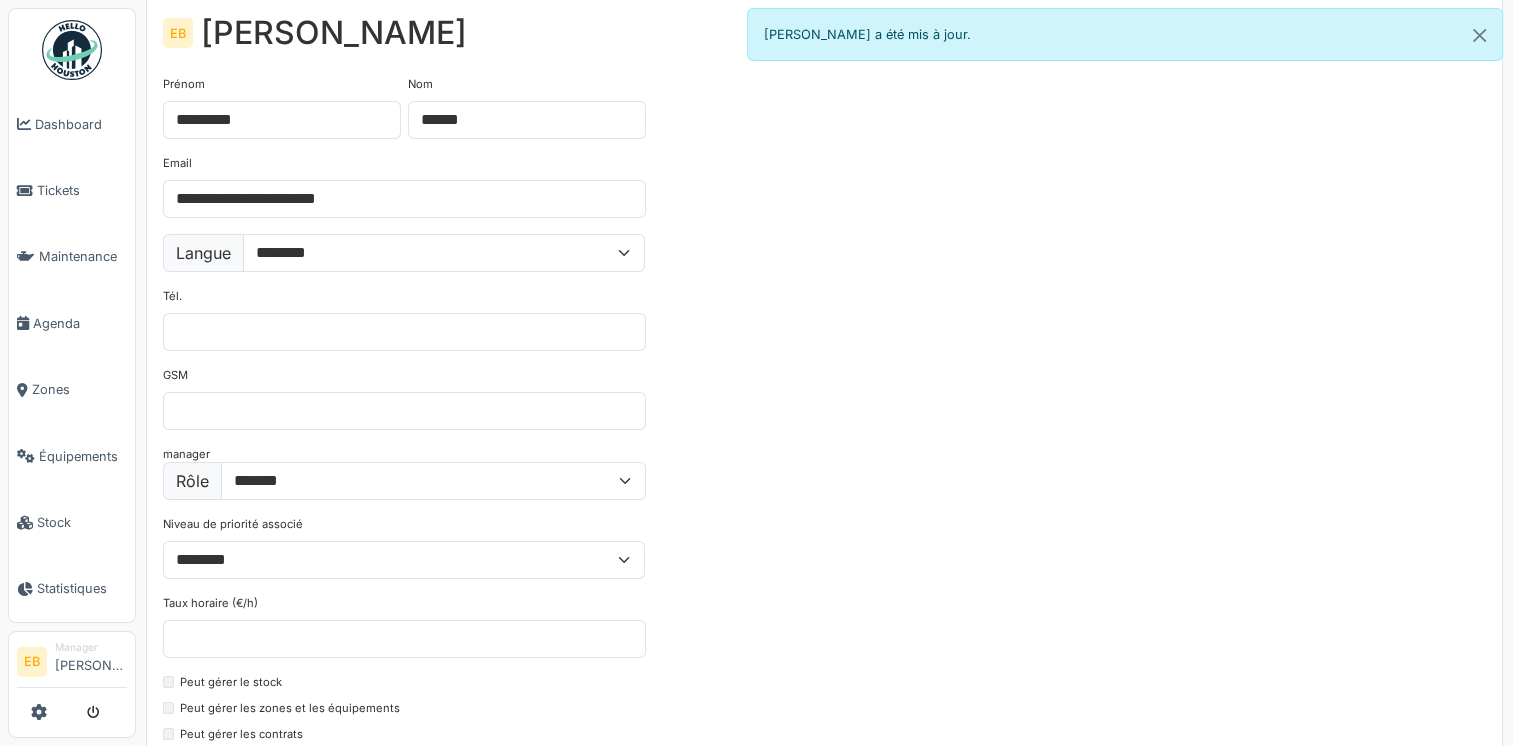 scroll, scrollTop: 0, scrollLeft: 0, axis: both 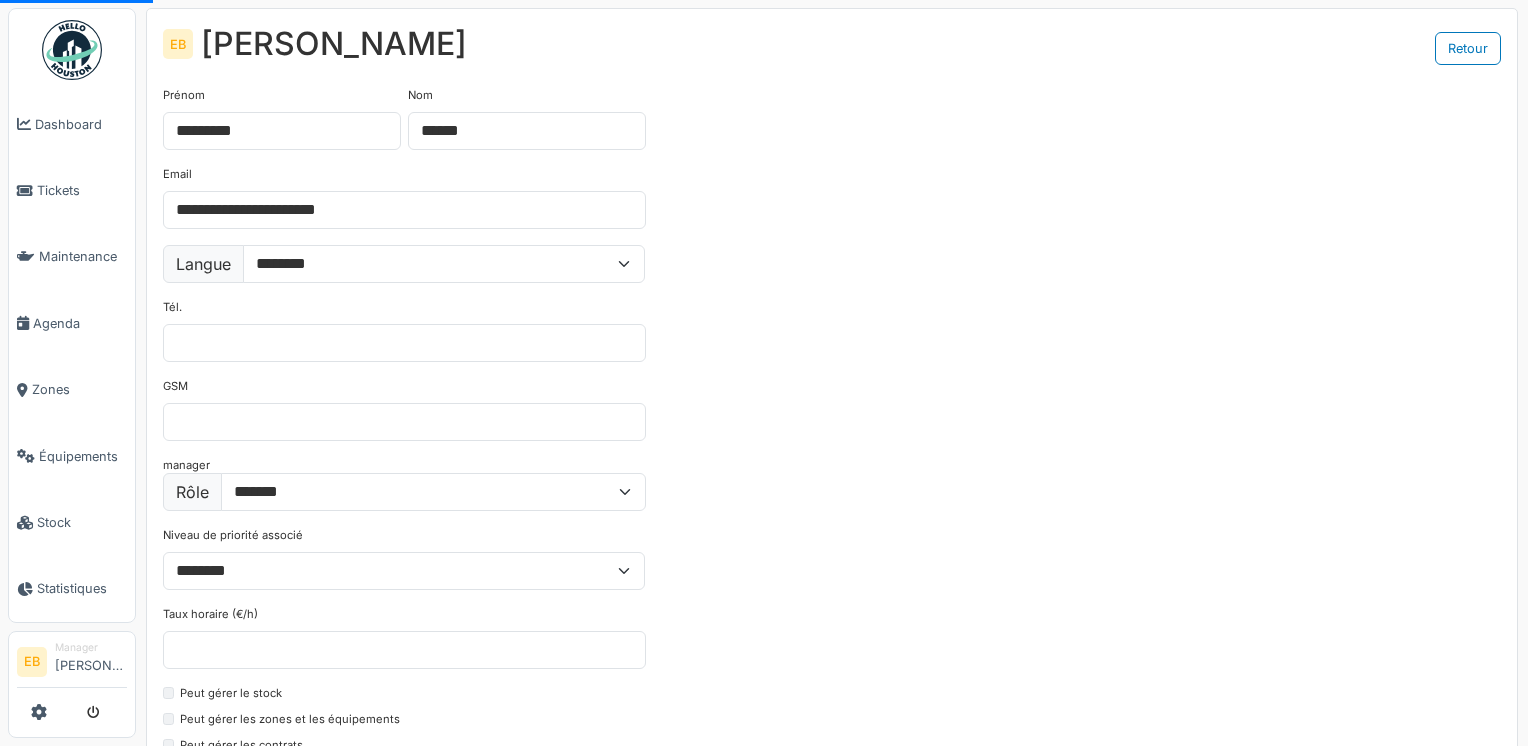 select on "***" 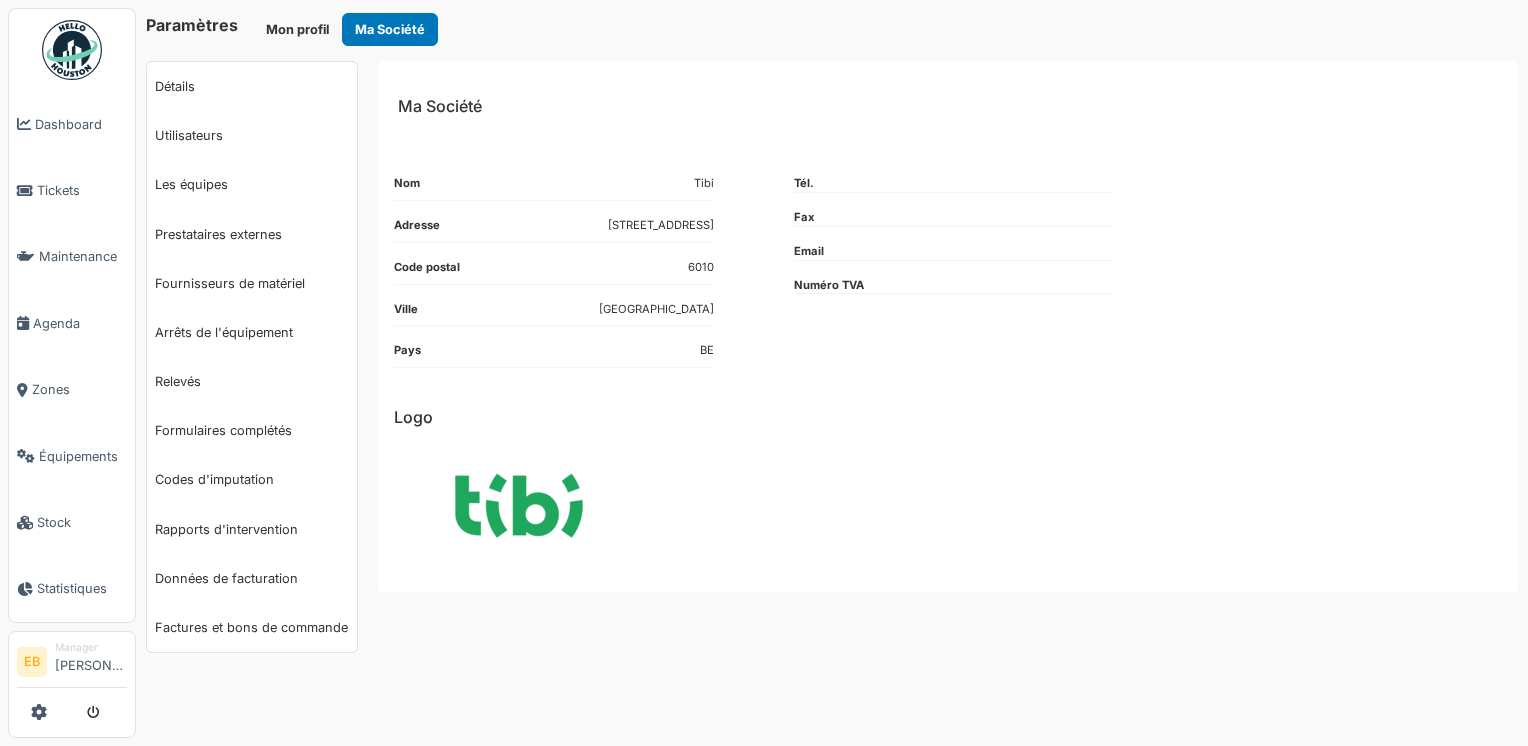 select on "***" 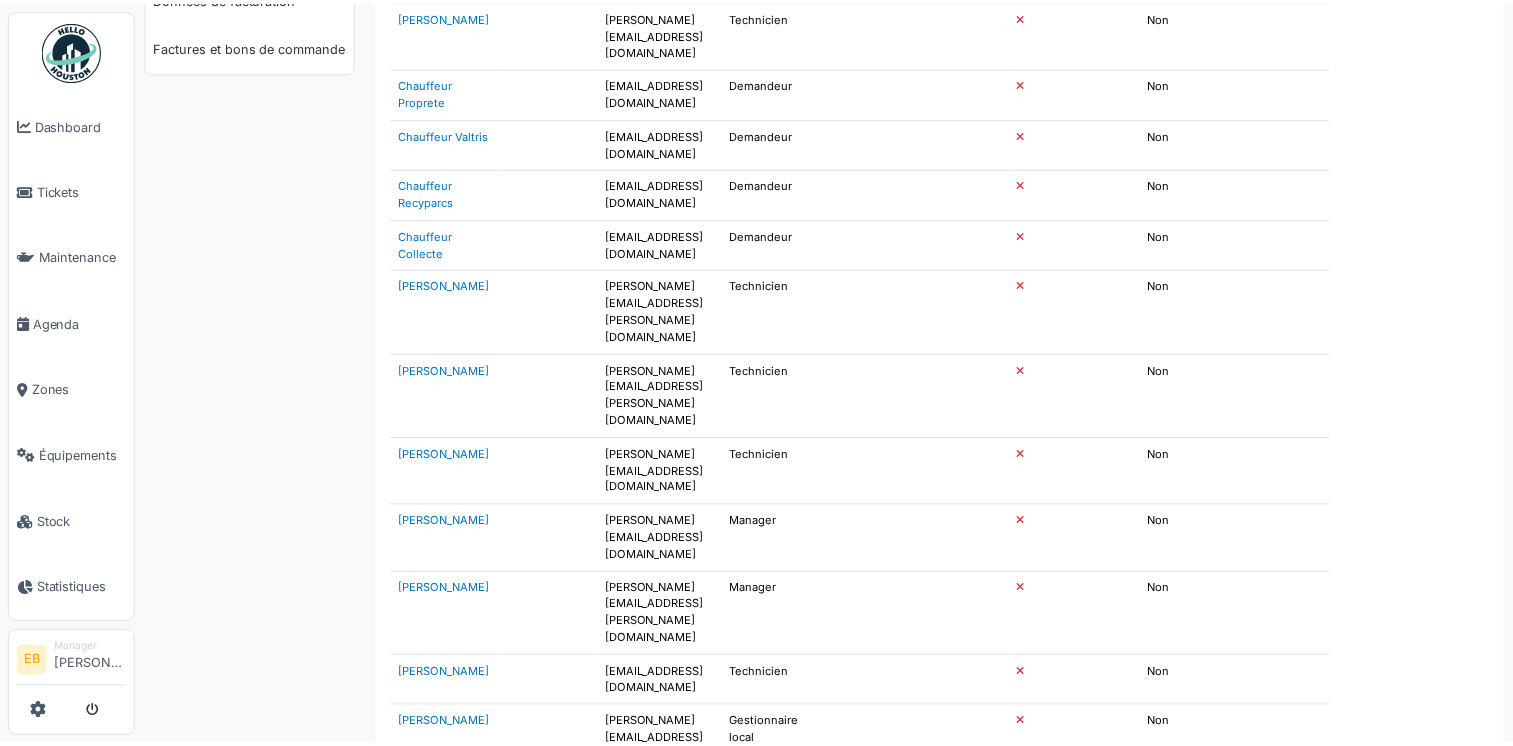 scroll, scrollTop: 800, scrollLeft: 0, axis: vertical 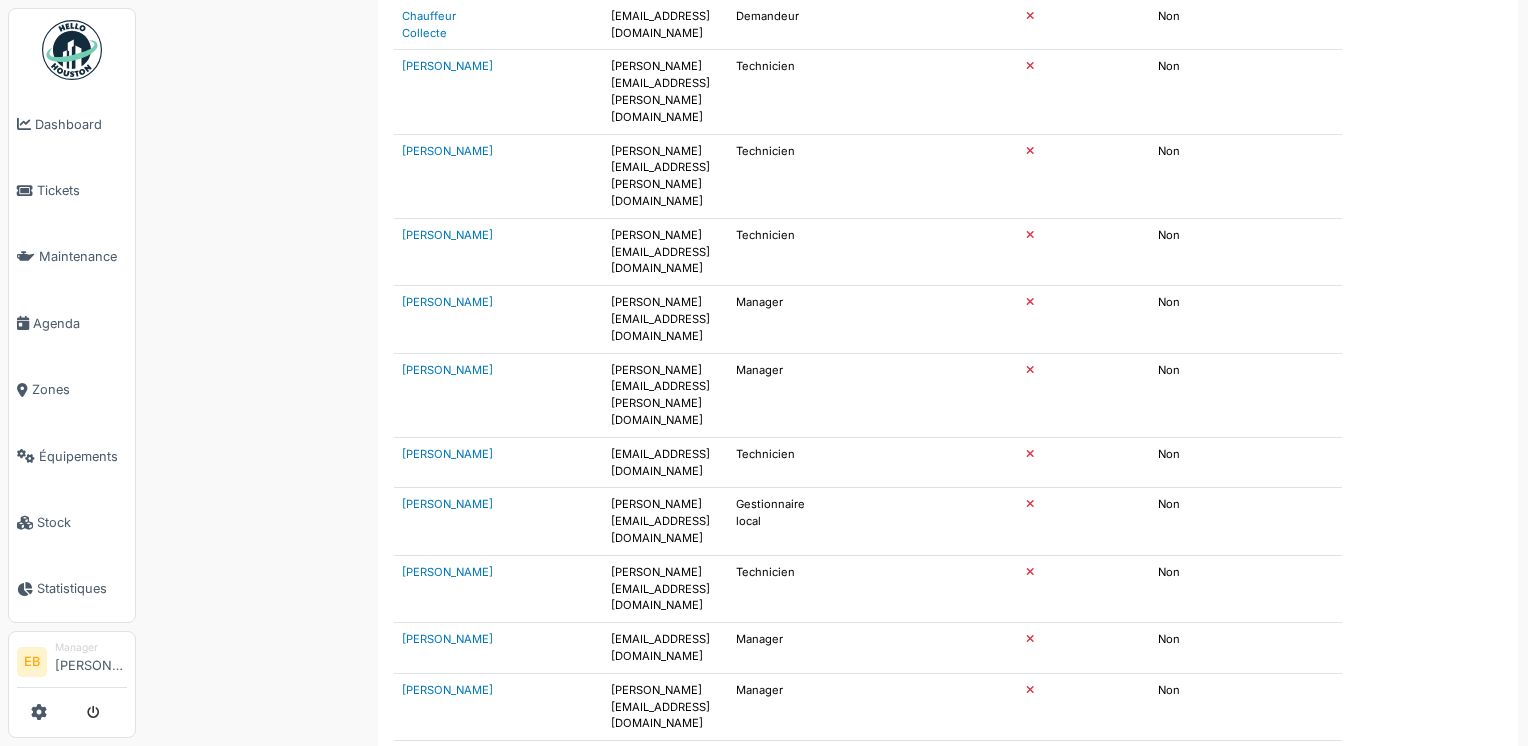 click on "[PERSON_NAME]" at bounding box center [447, 959] 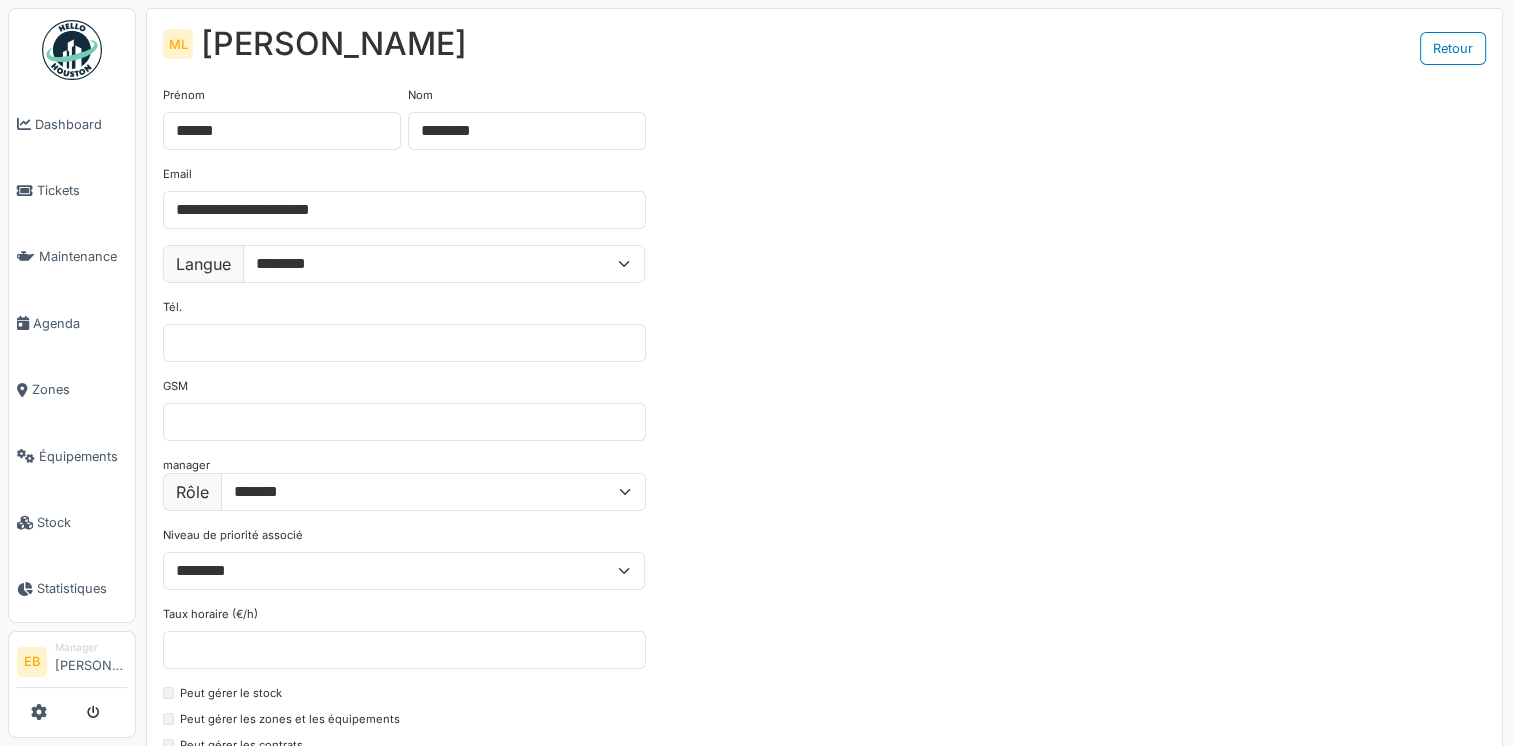 click on "Niveau de priorité associé
********
*
*
*" at bounding box center [404, 558] 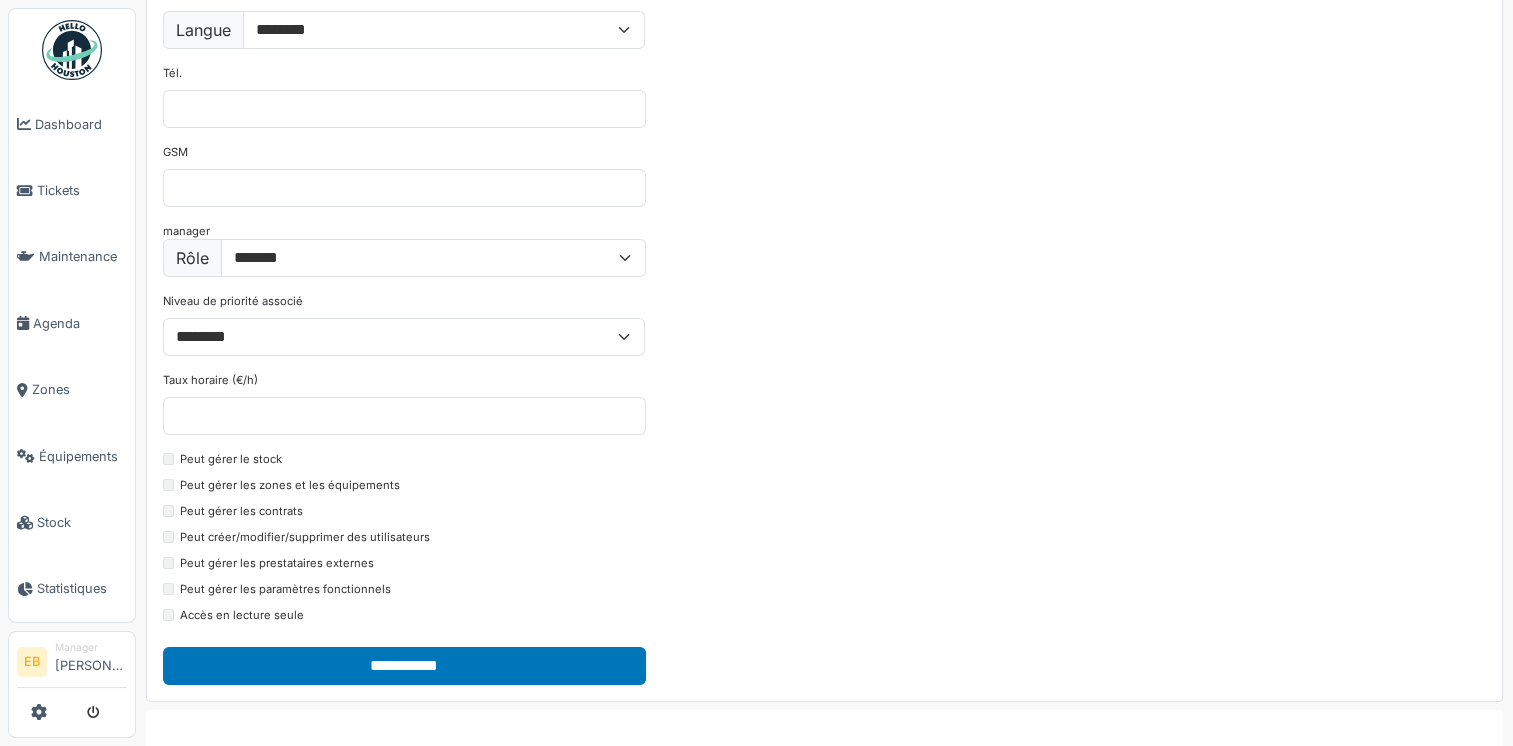 scroll, scrollTop: 300, scrollLeft: 0, axis: vertical 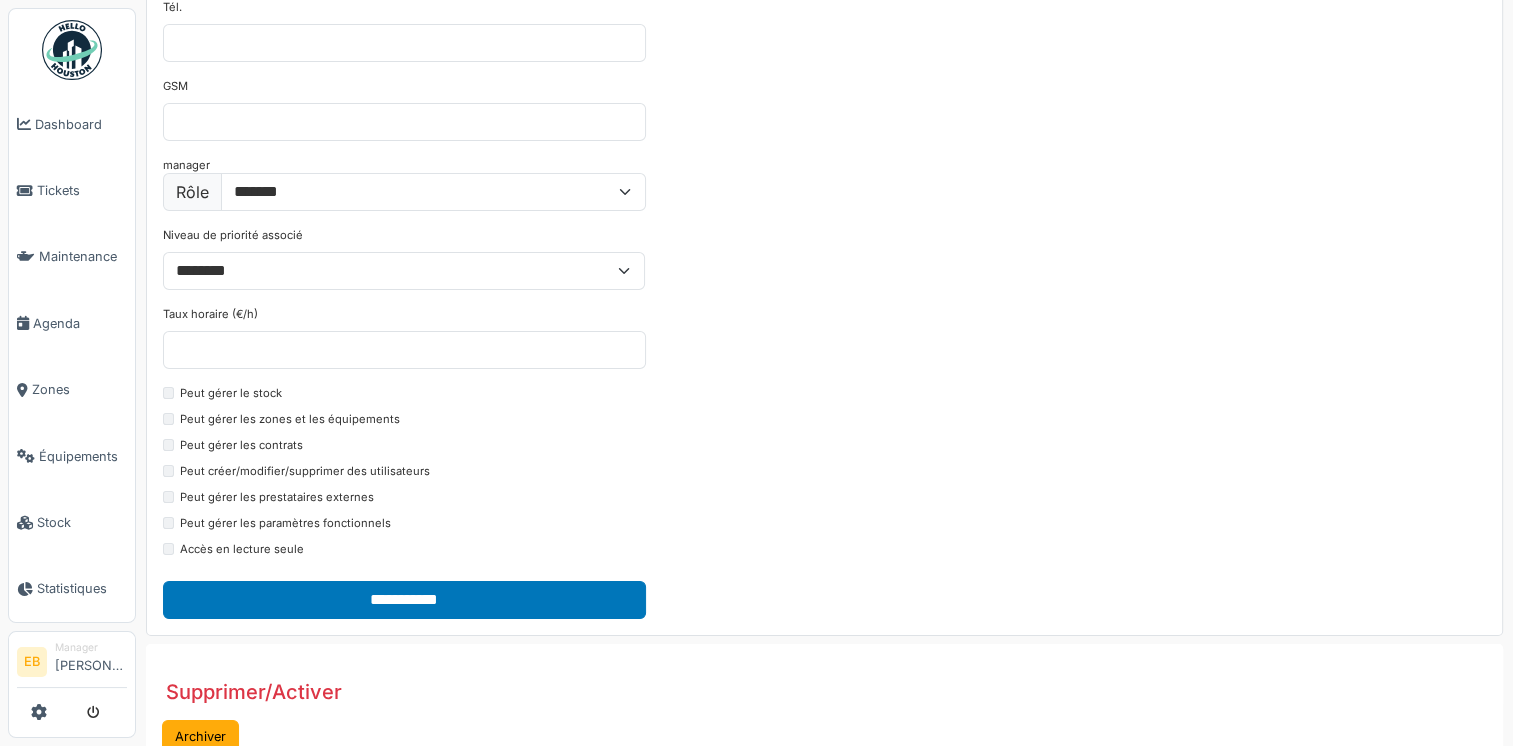 select on "***" 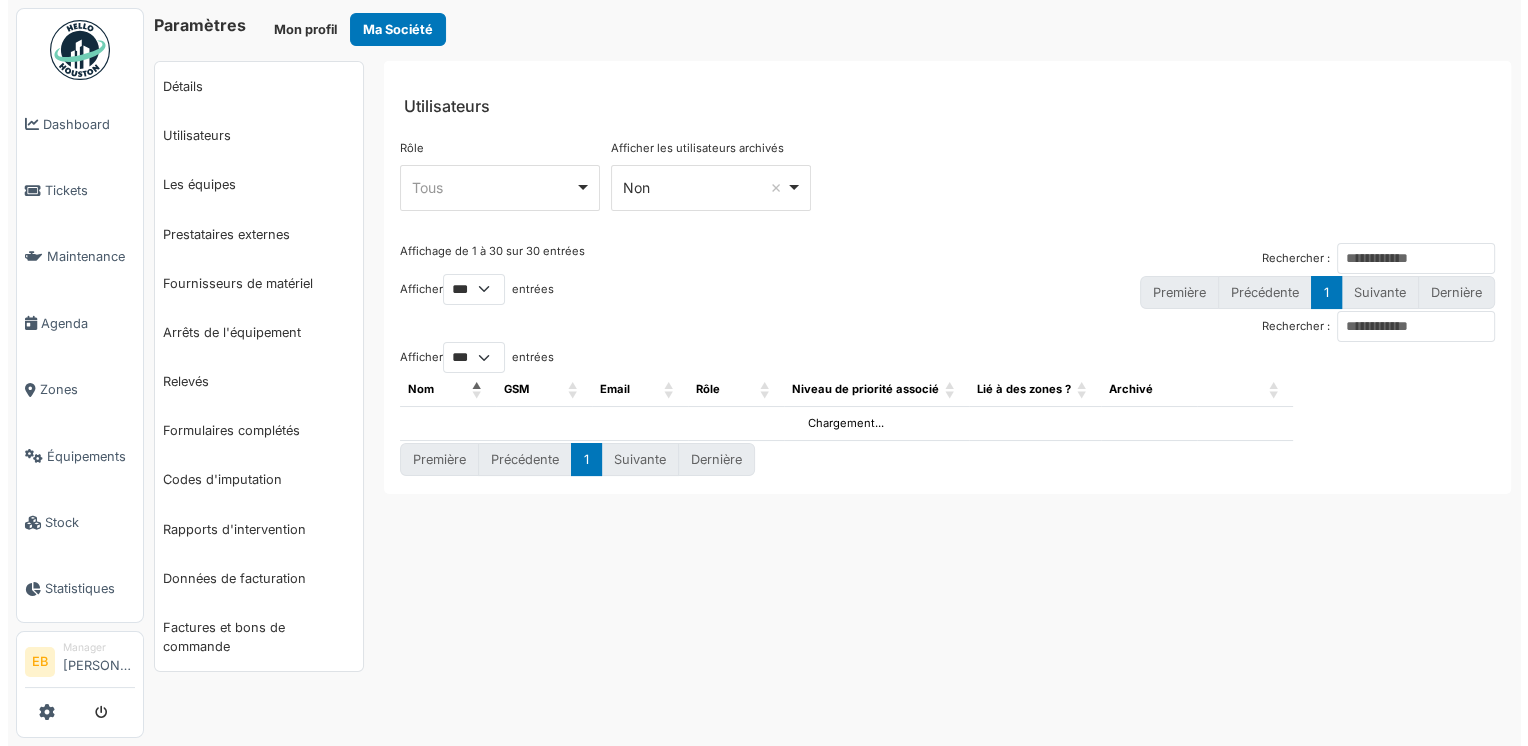 scroll, scrollTop: 0, scrollLeft: 0, axis: both 